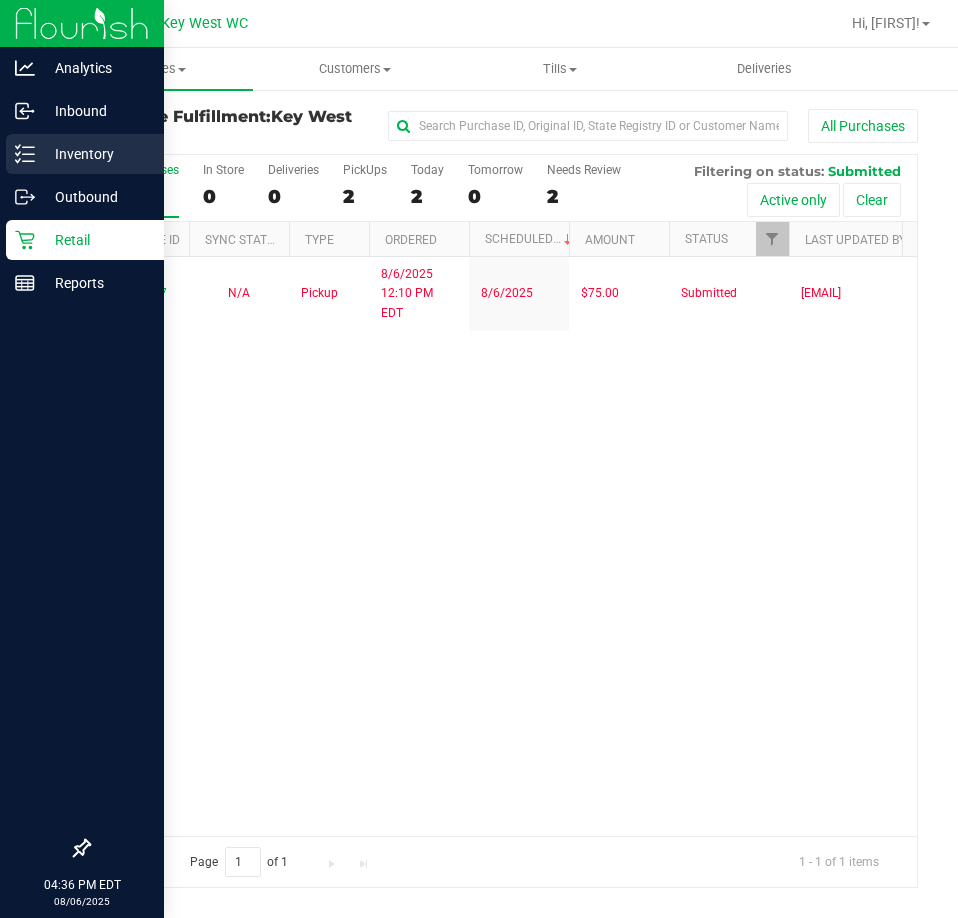scroll, scrollTop: 0, scrollLeft: 0, axis: both 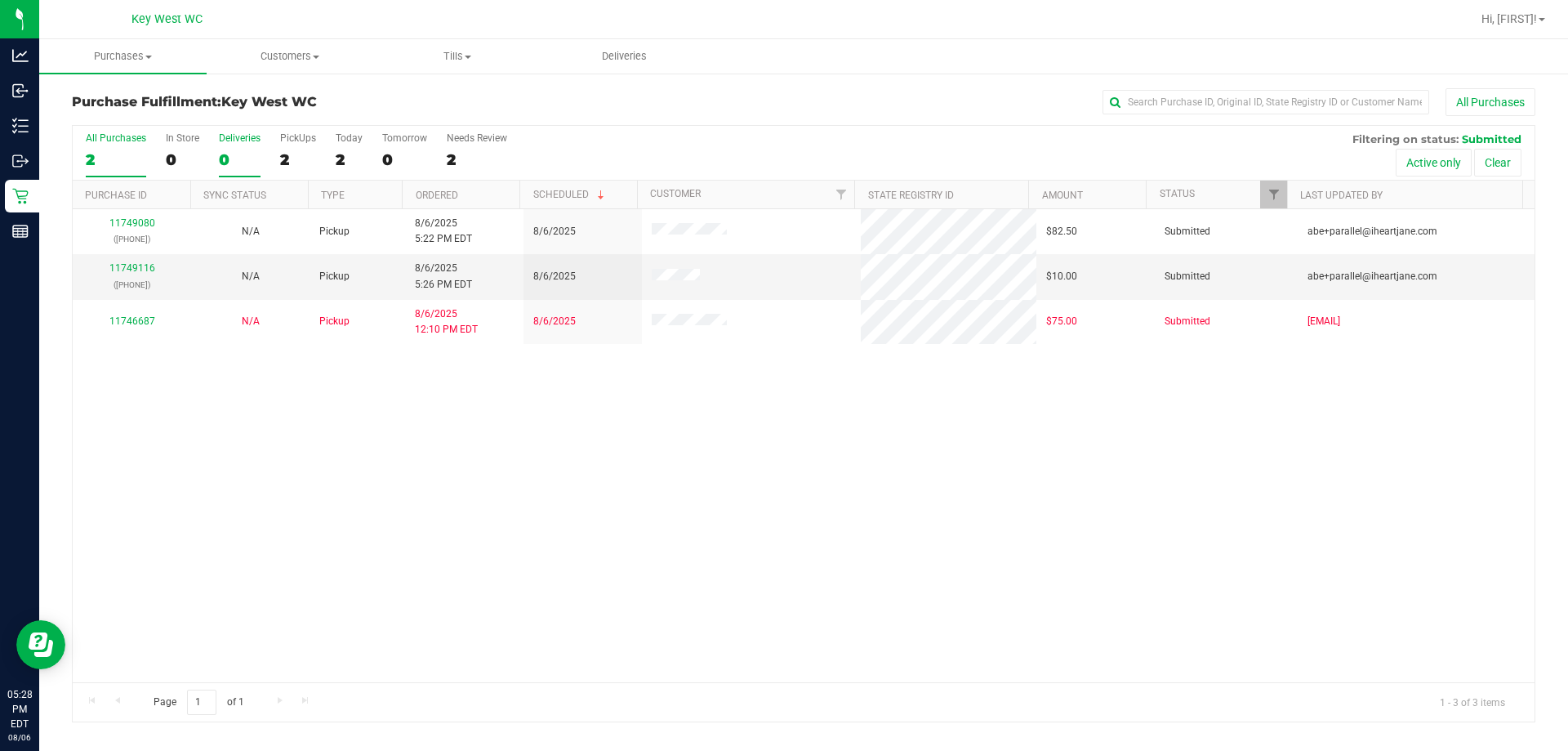 click on "Deliveries
0" at bounding box center [239, 154] 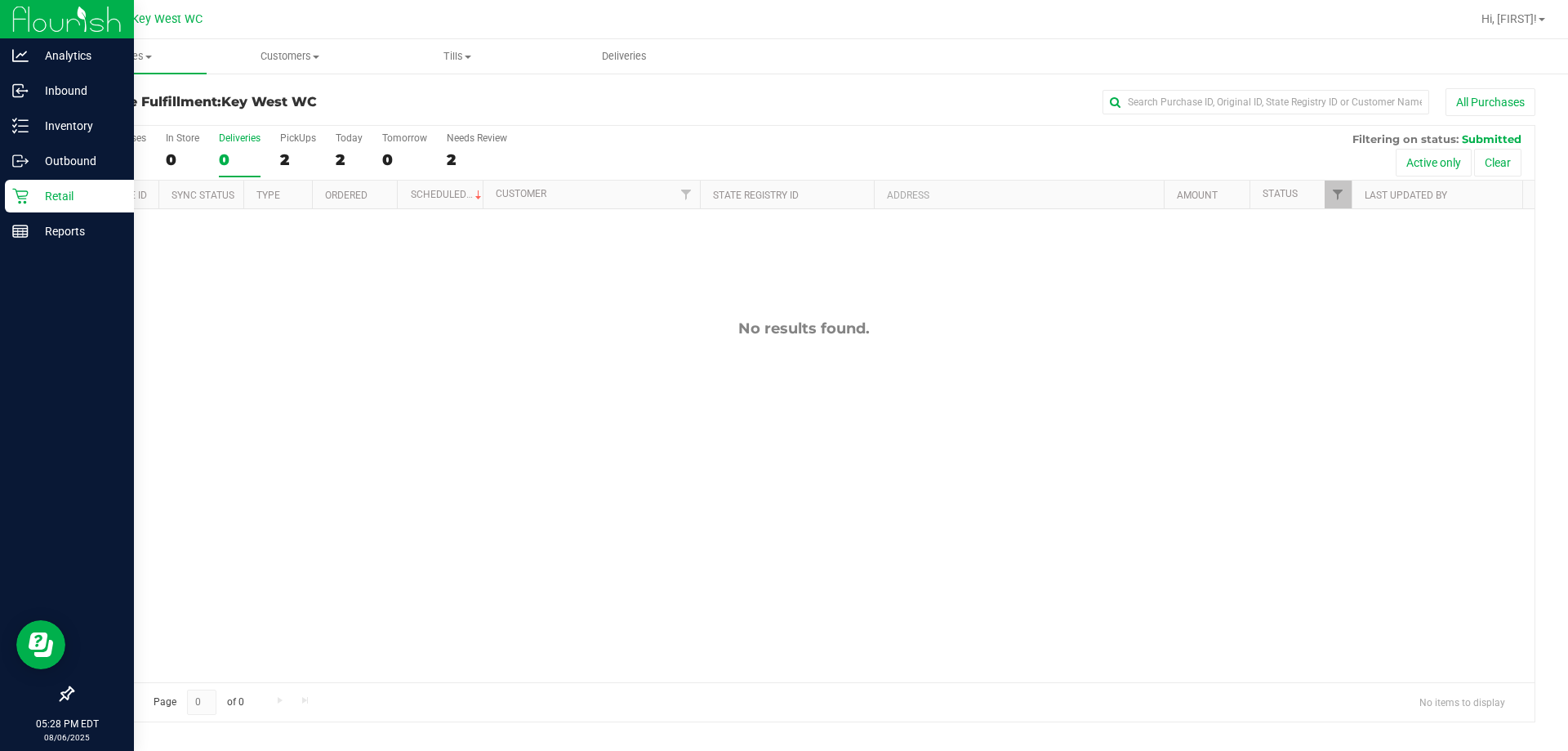 click on "Retail" at bounding box center [78, 196] 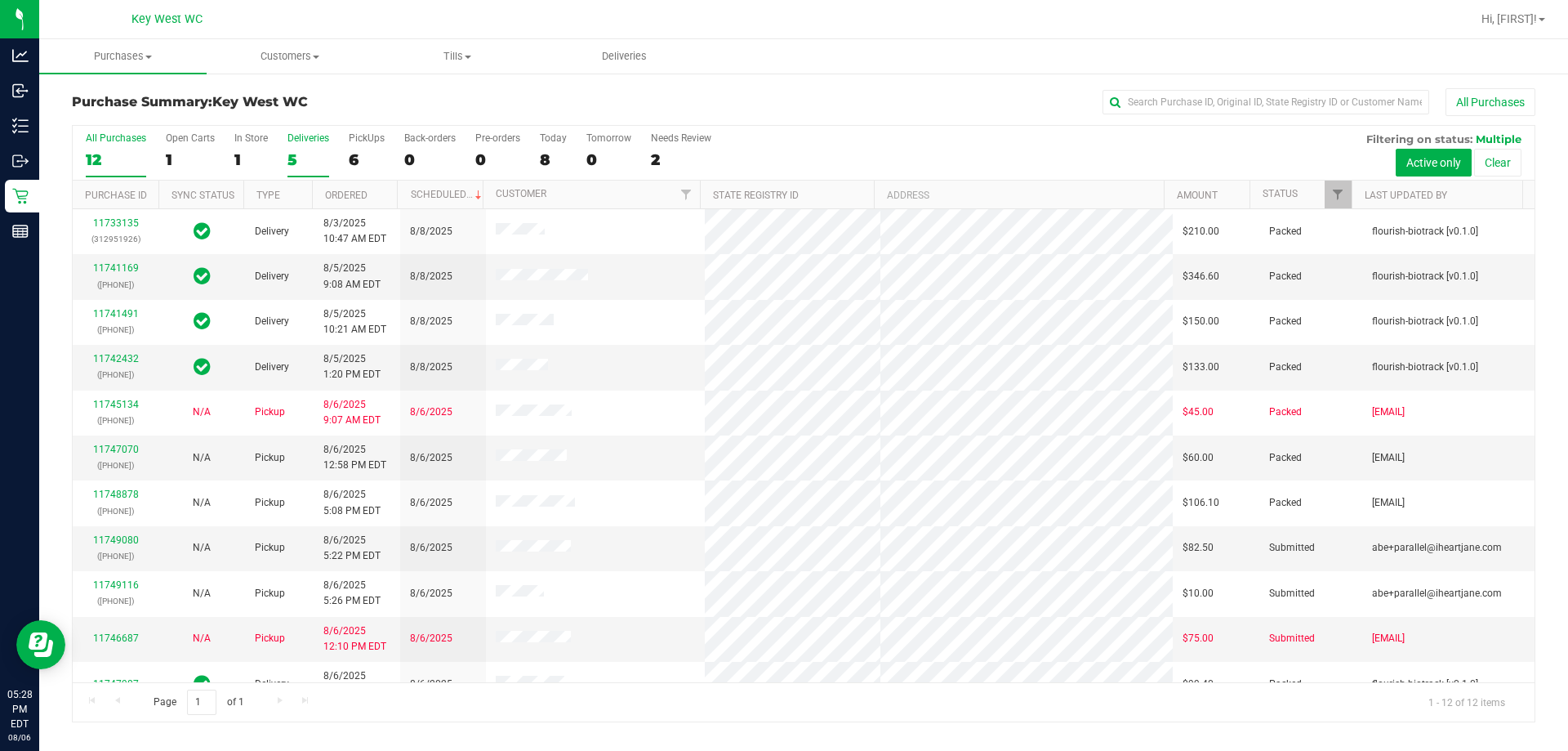 click on "Deliveries" at bounding box center (308, 138) 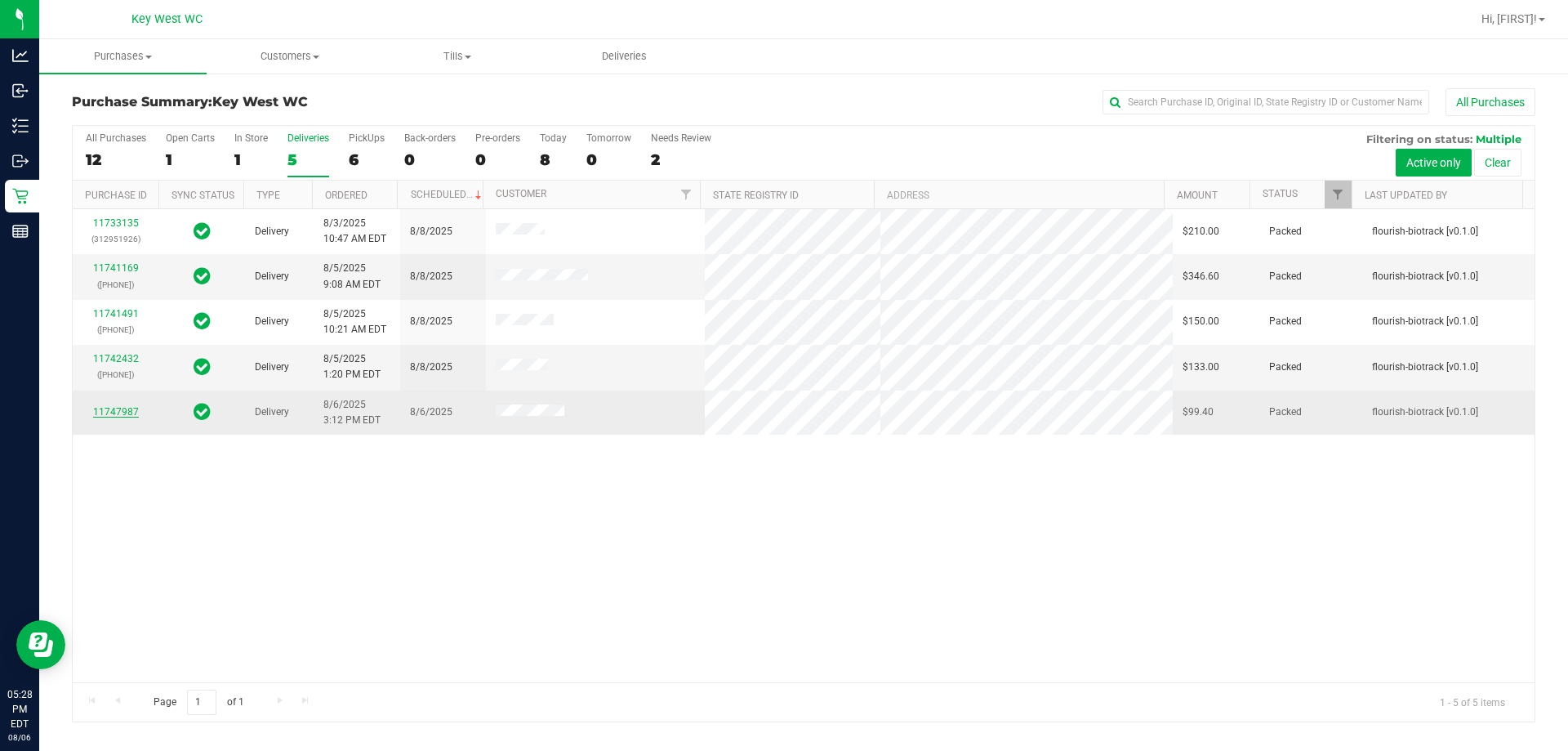 click on "11747987" at bounding box center [116, 412] 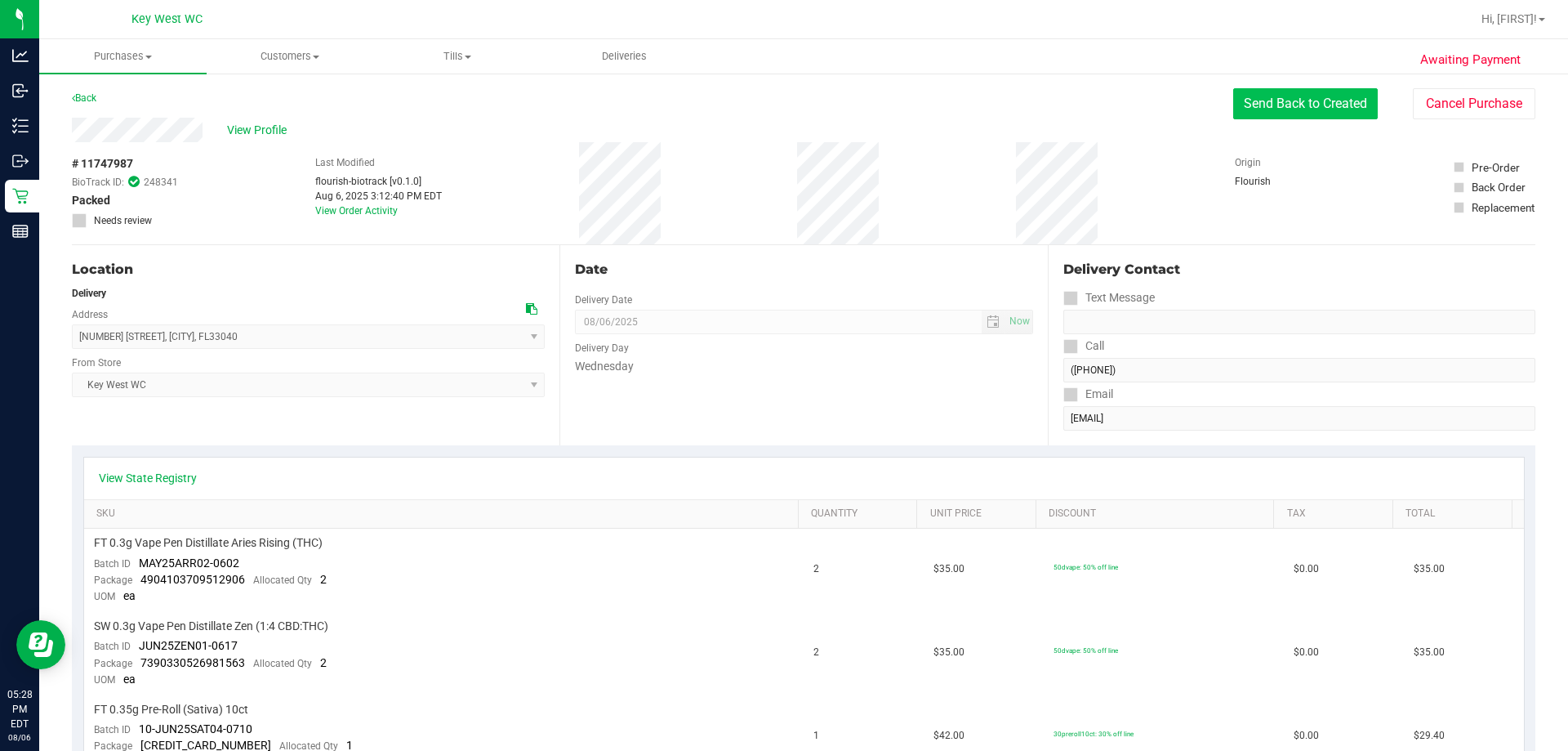 click on "Send Back to Created" at bounding box center [1305, 104] 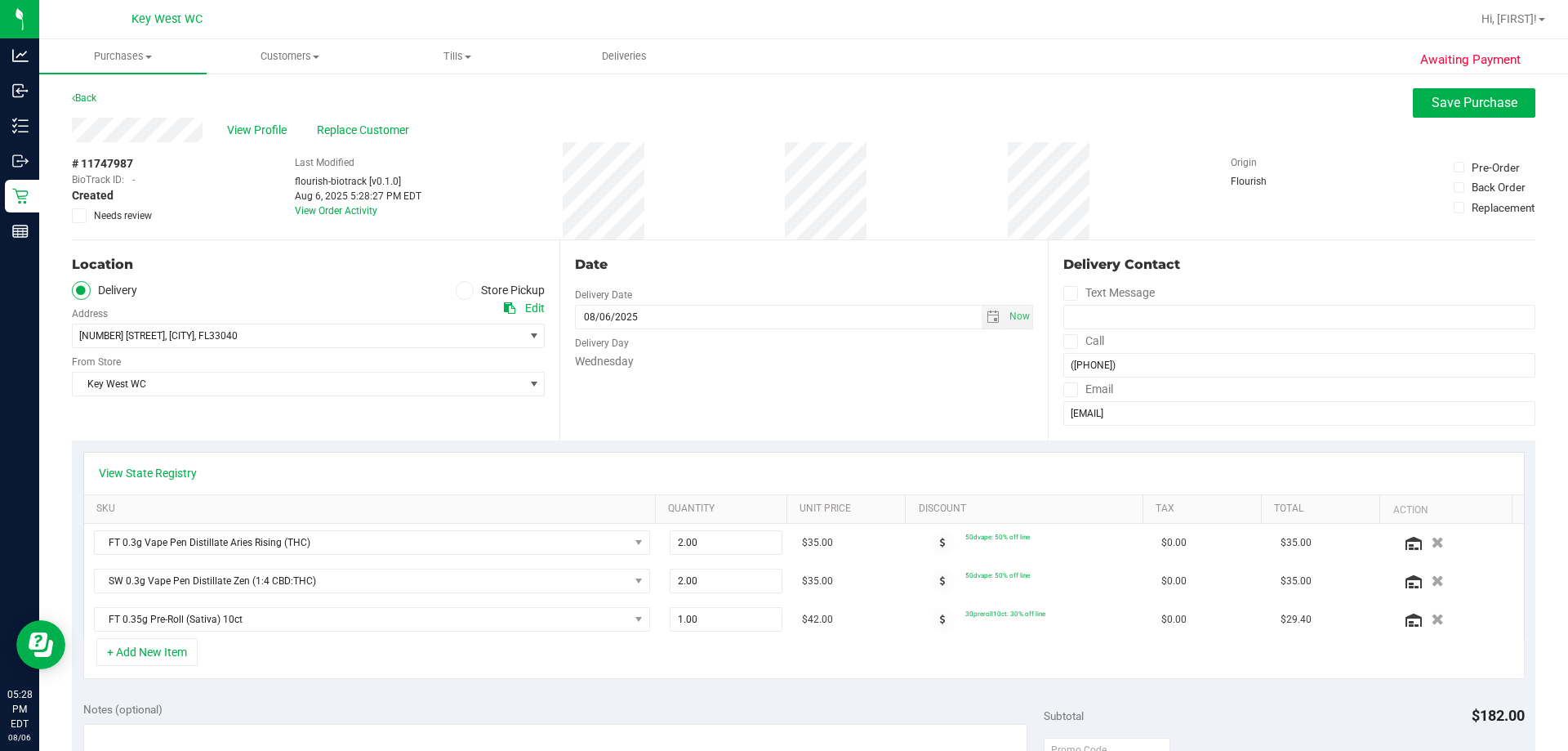click at bounding box center [465, 290] 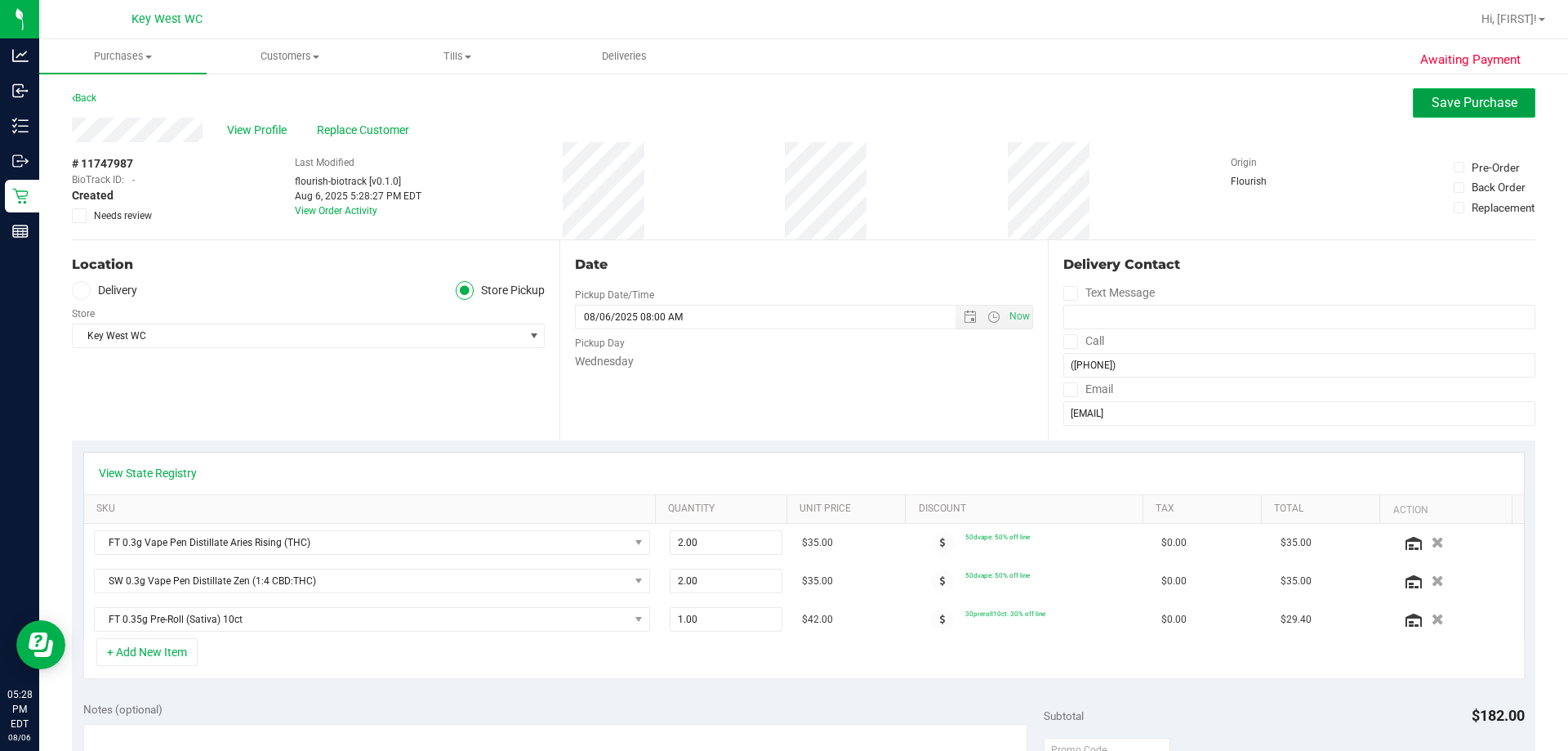 click on "Save Purchase" at bounding box center [1474, 102] 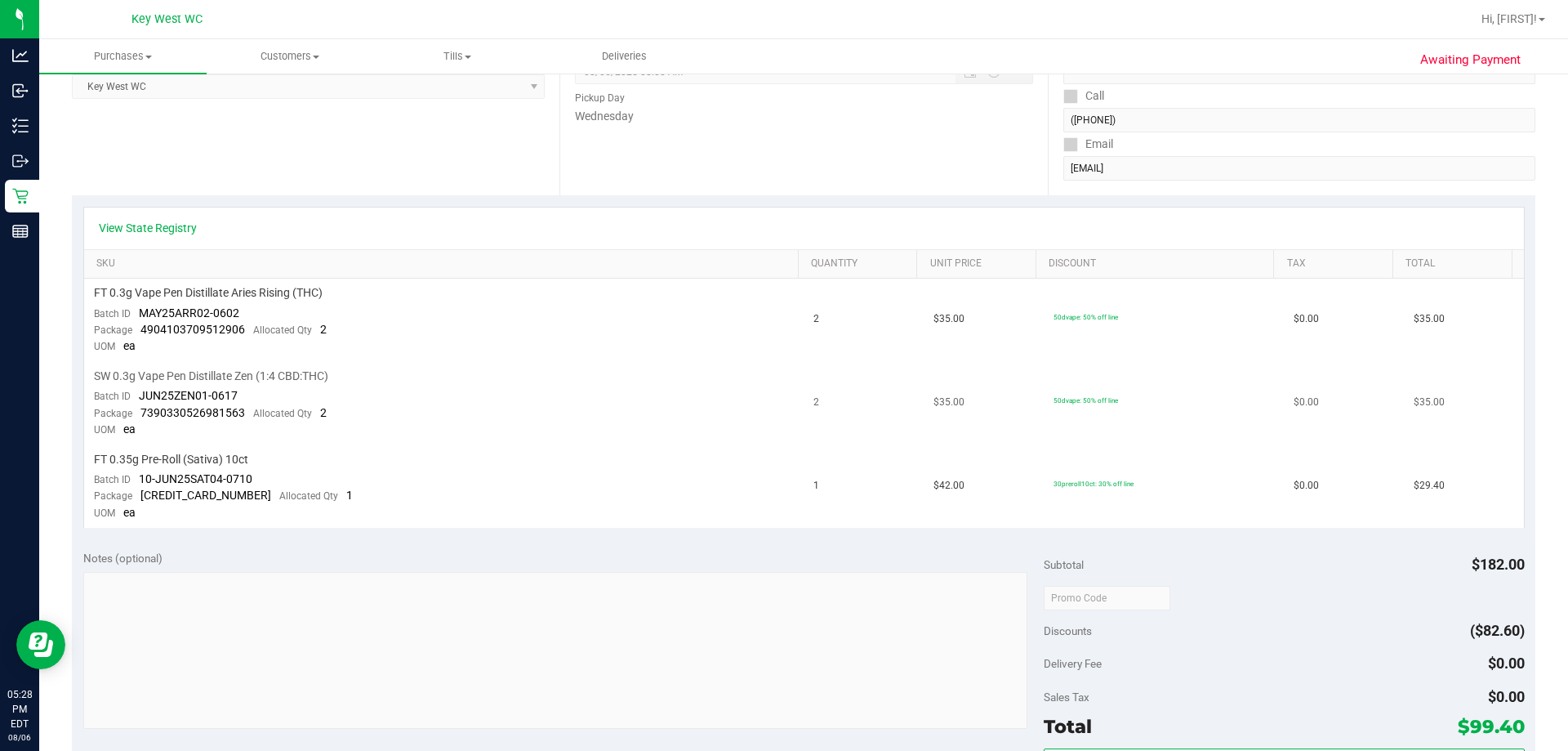 scroll, scrollTop: 490, scrollLeft: 0, axis: vertical 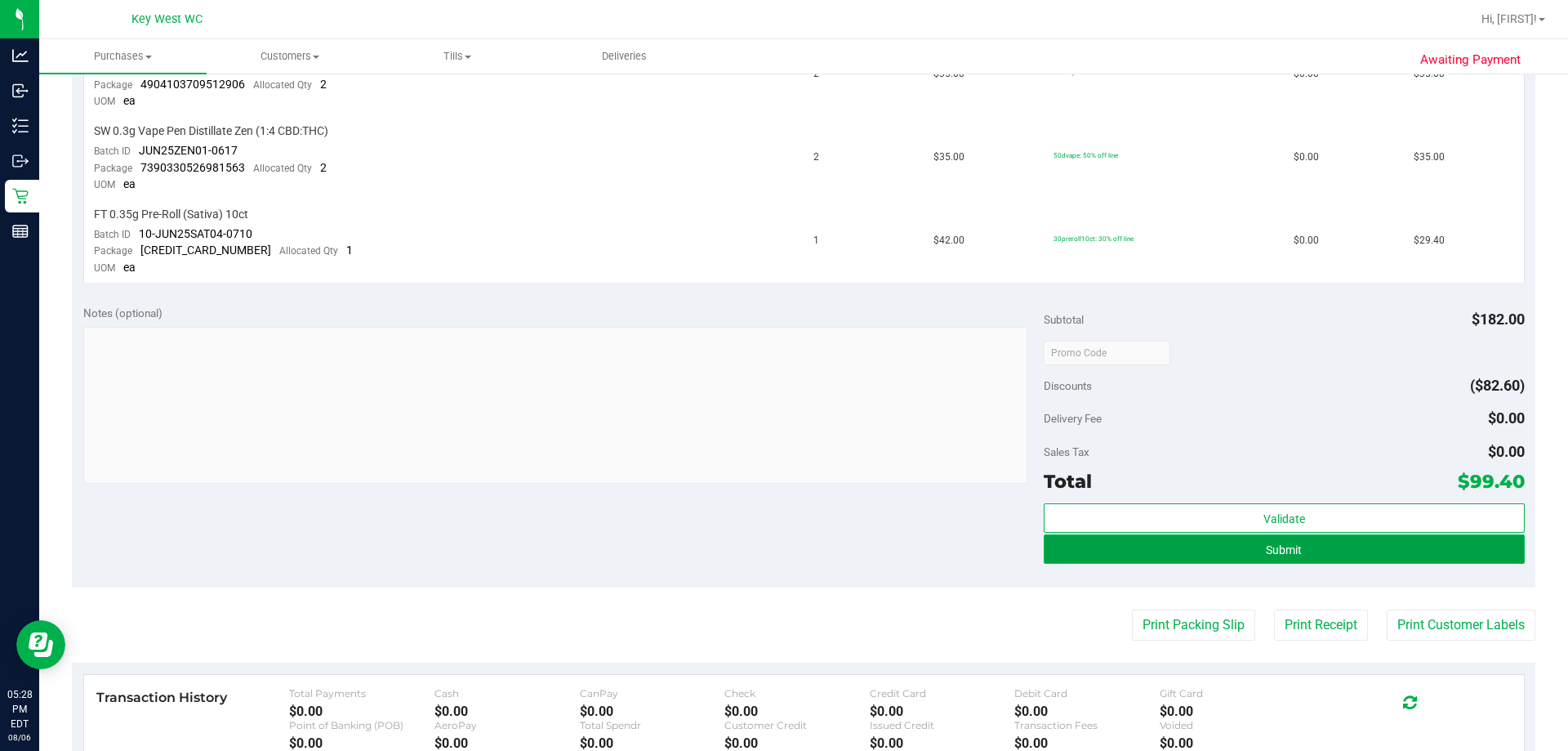 click on "Submit" at bounding box center (1284, 549) 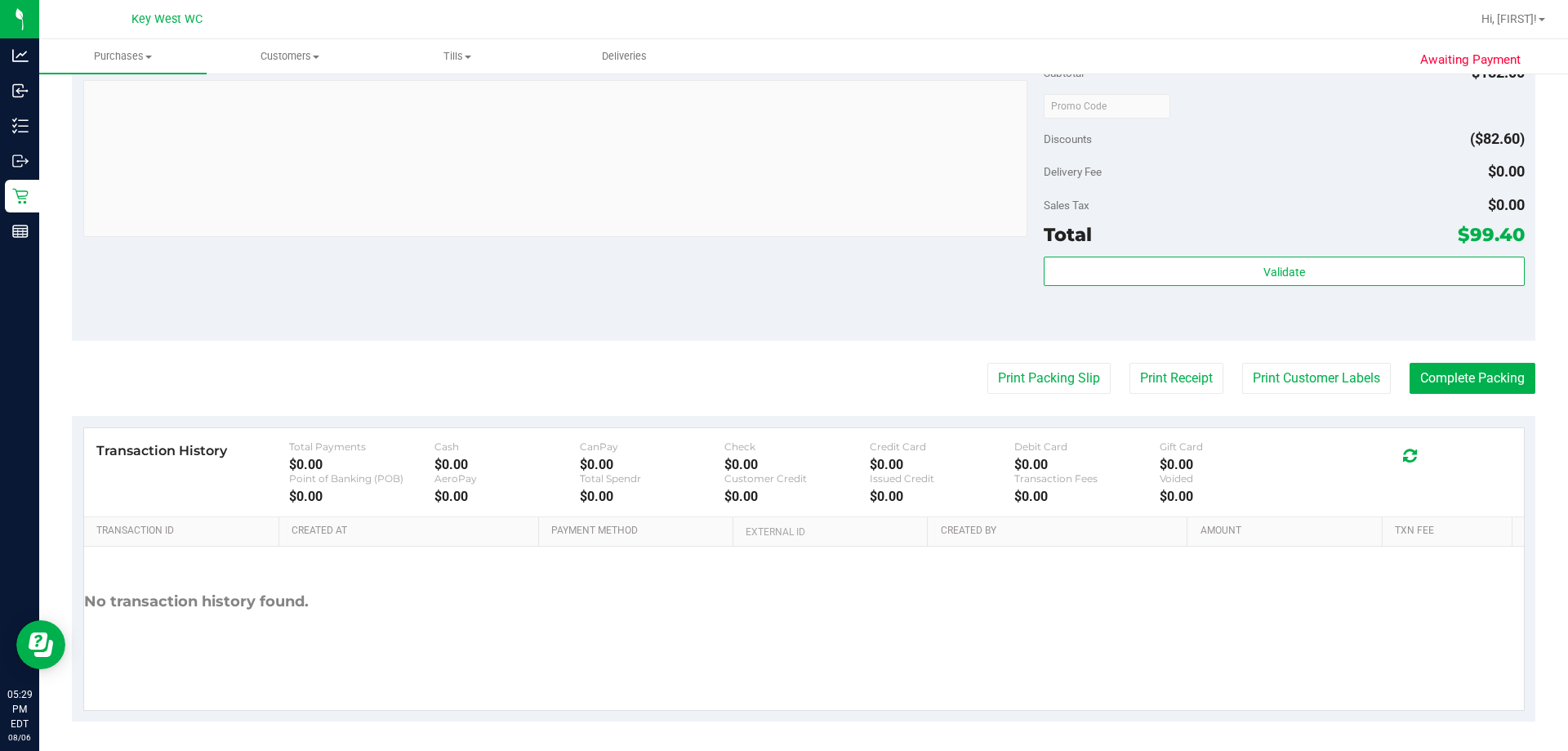 scroll, scrollTop: 821, scrollLeft: 0, axis: vertical 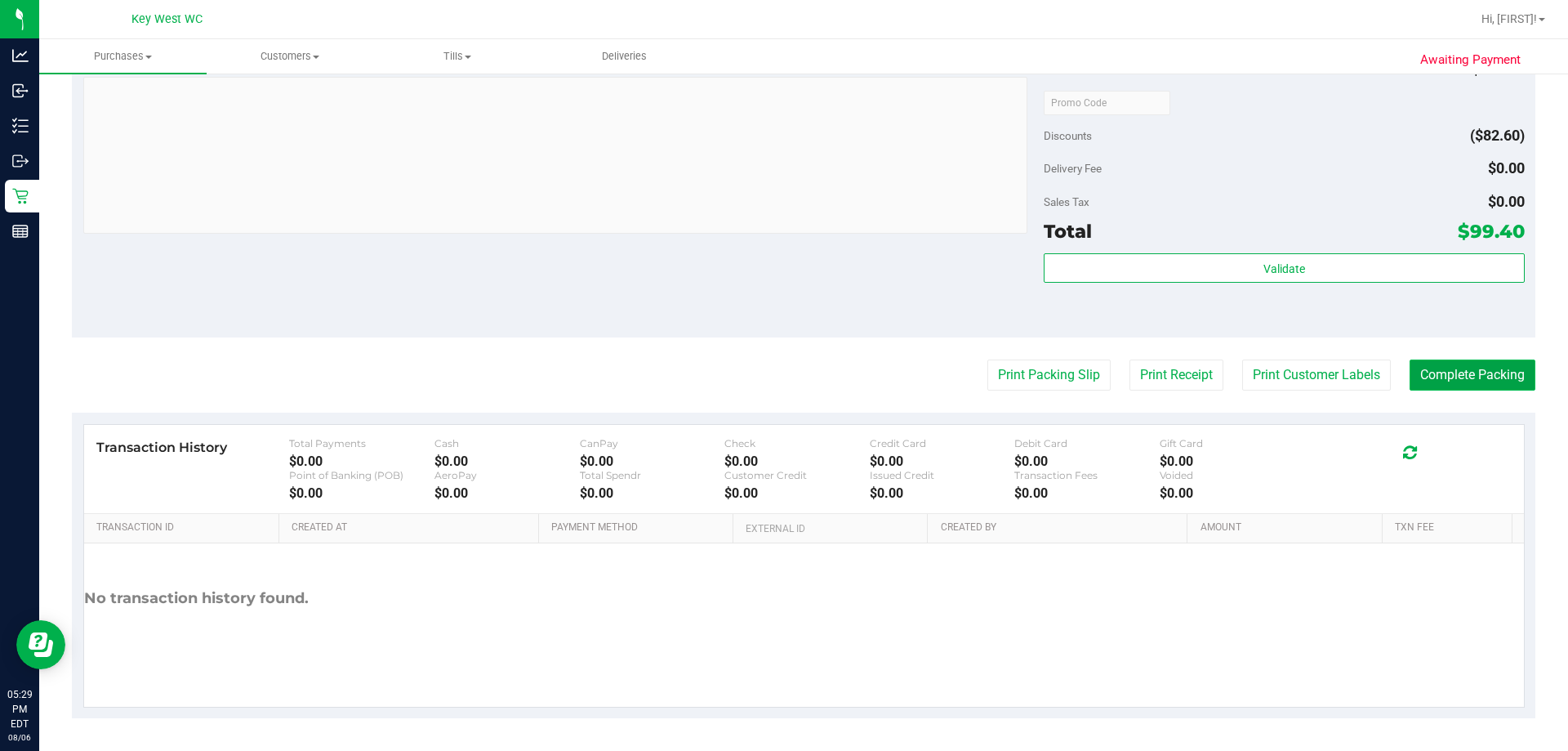 click on "Complete Packing" at bounding box center (1472, 375) 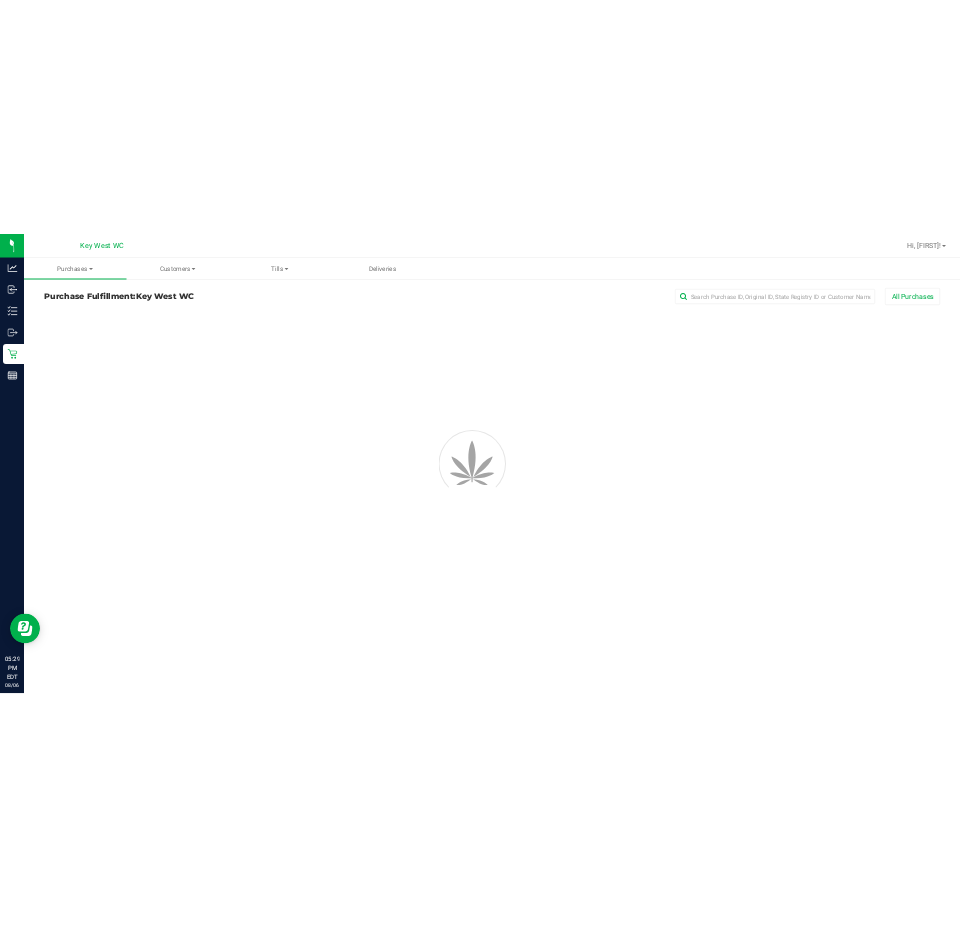 scroll, scrollTop: 0, scrollLeft: 0, axis: both 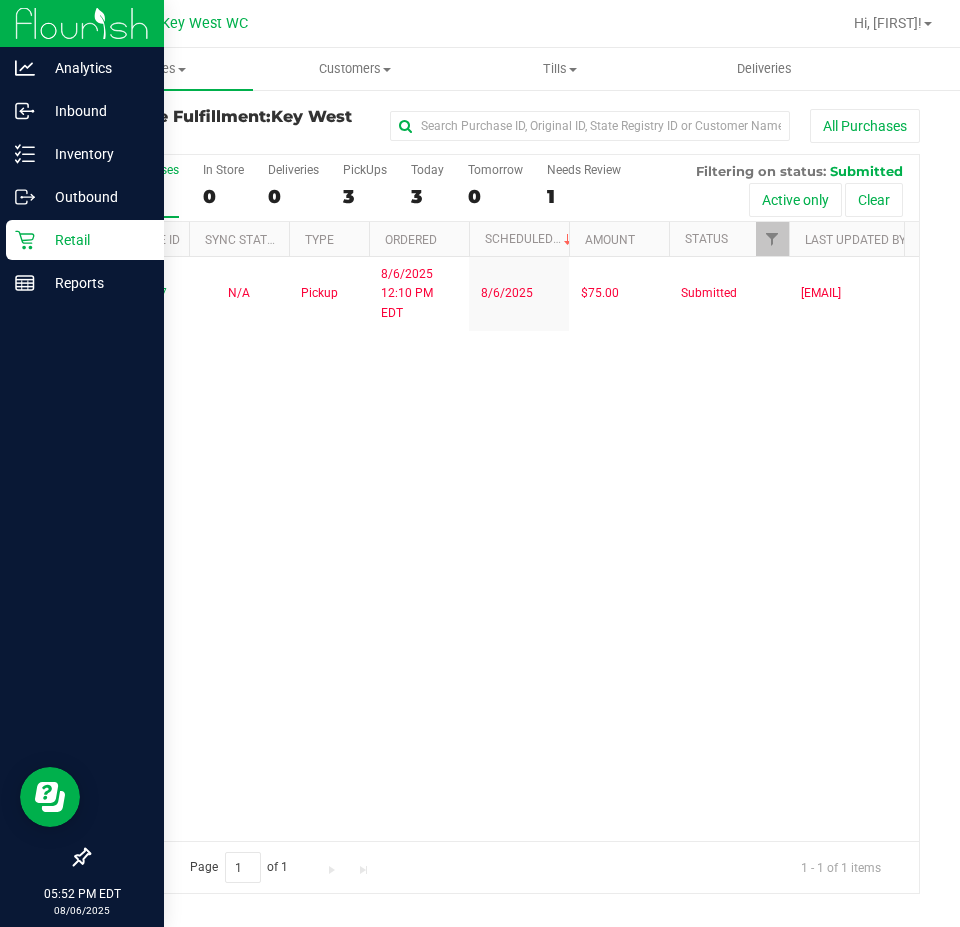 click 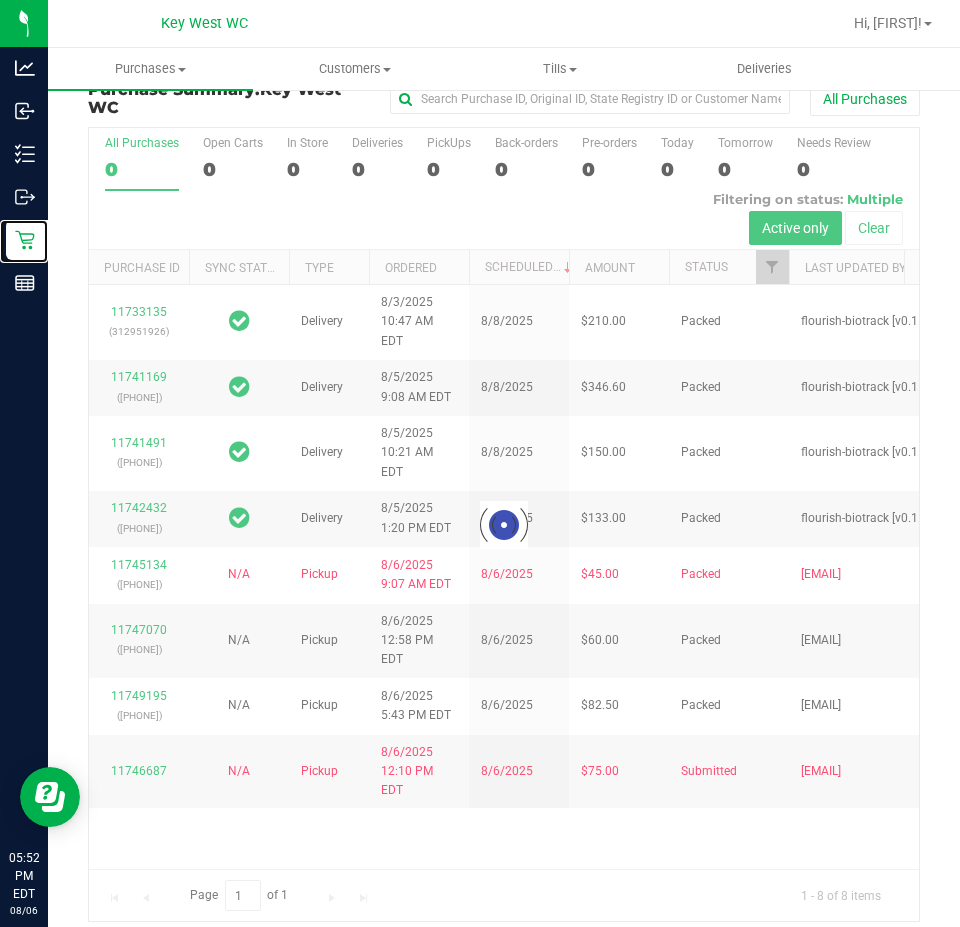 scroll, scrollTop: 42, scrollLeft: 0, axis: vertical 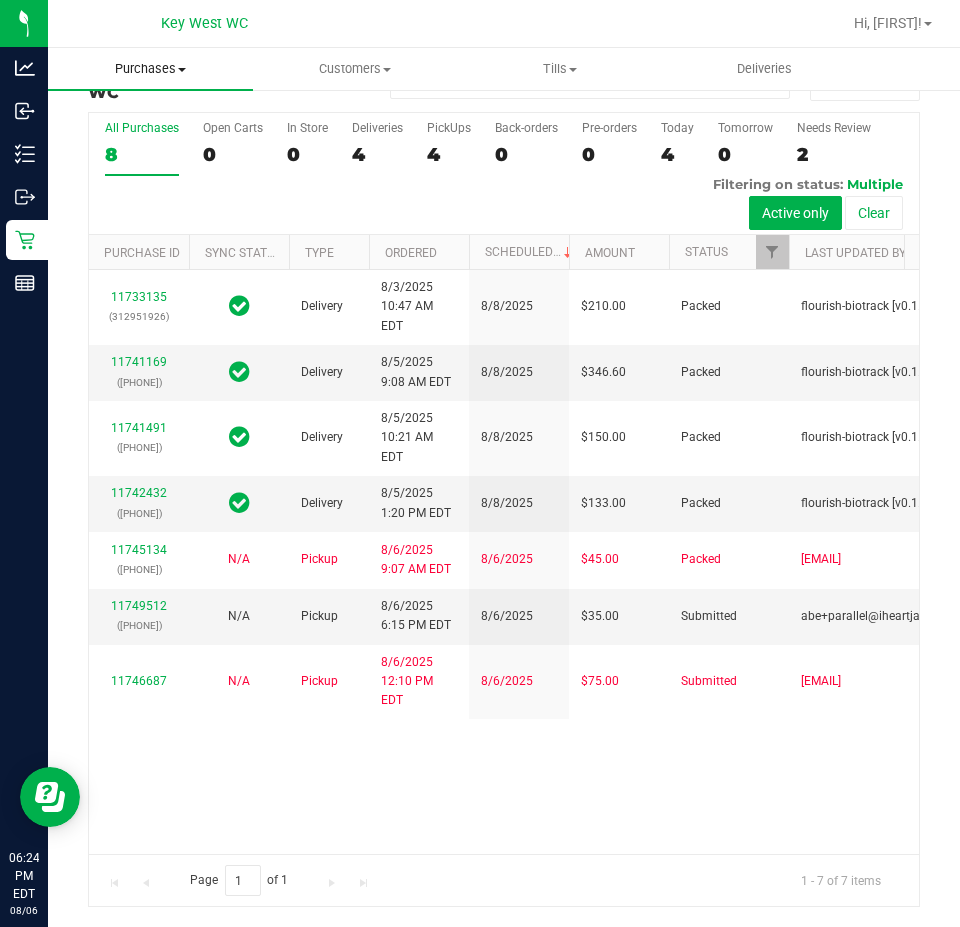 click on "Purchases" at bounding box center (150, 69) 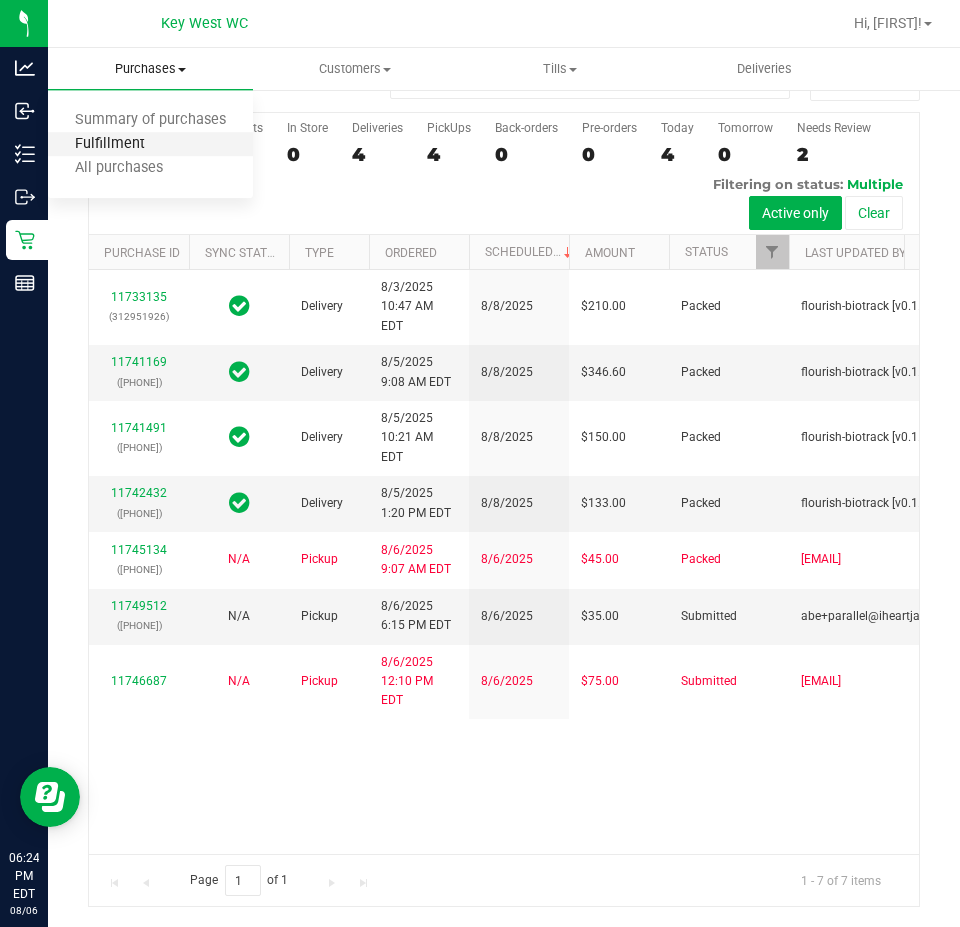 click on "Fulfillment" at bounding box center (110, 144) 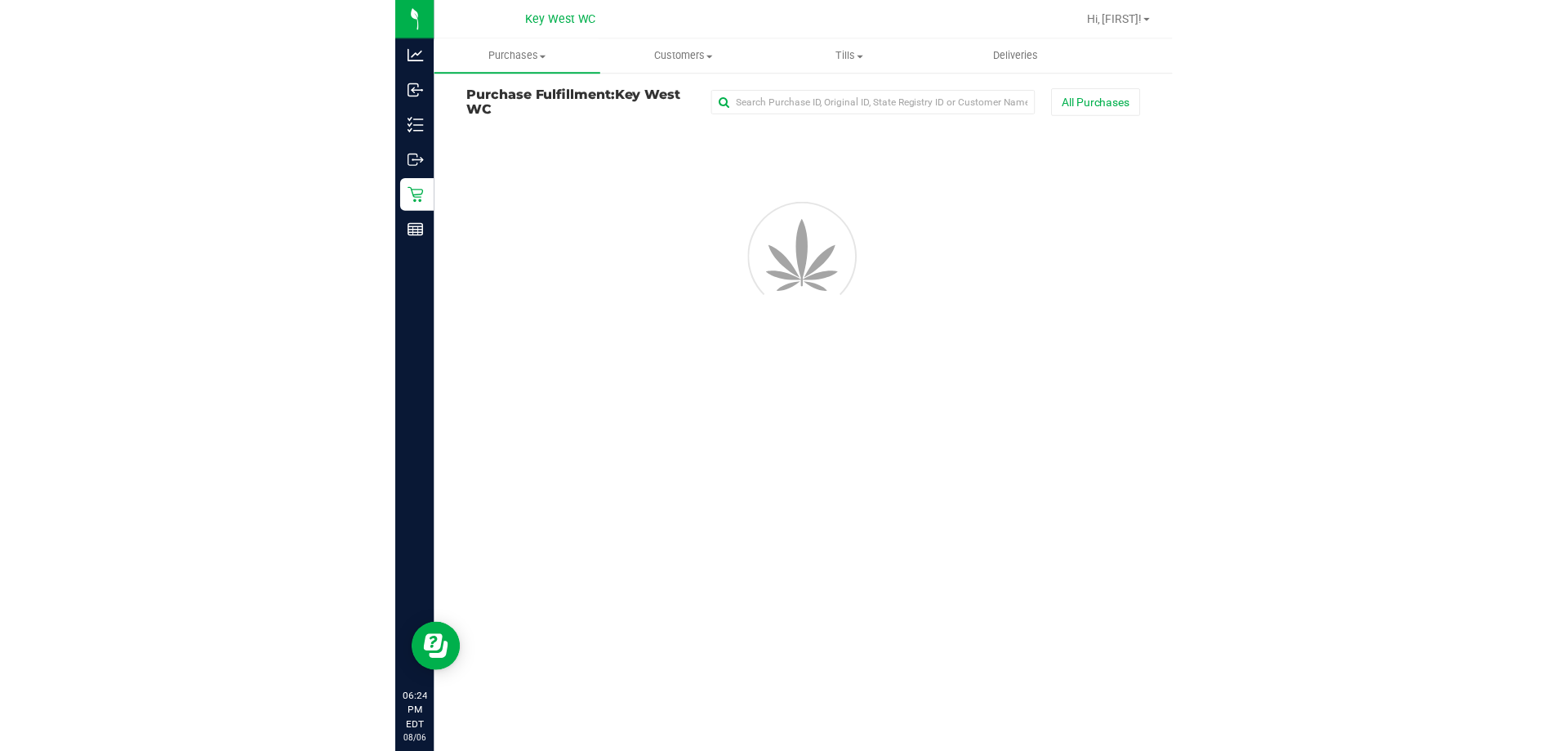 scroll, scrollTop: 0, scrollLeft: 0, axis: both 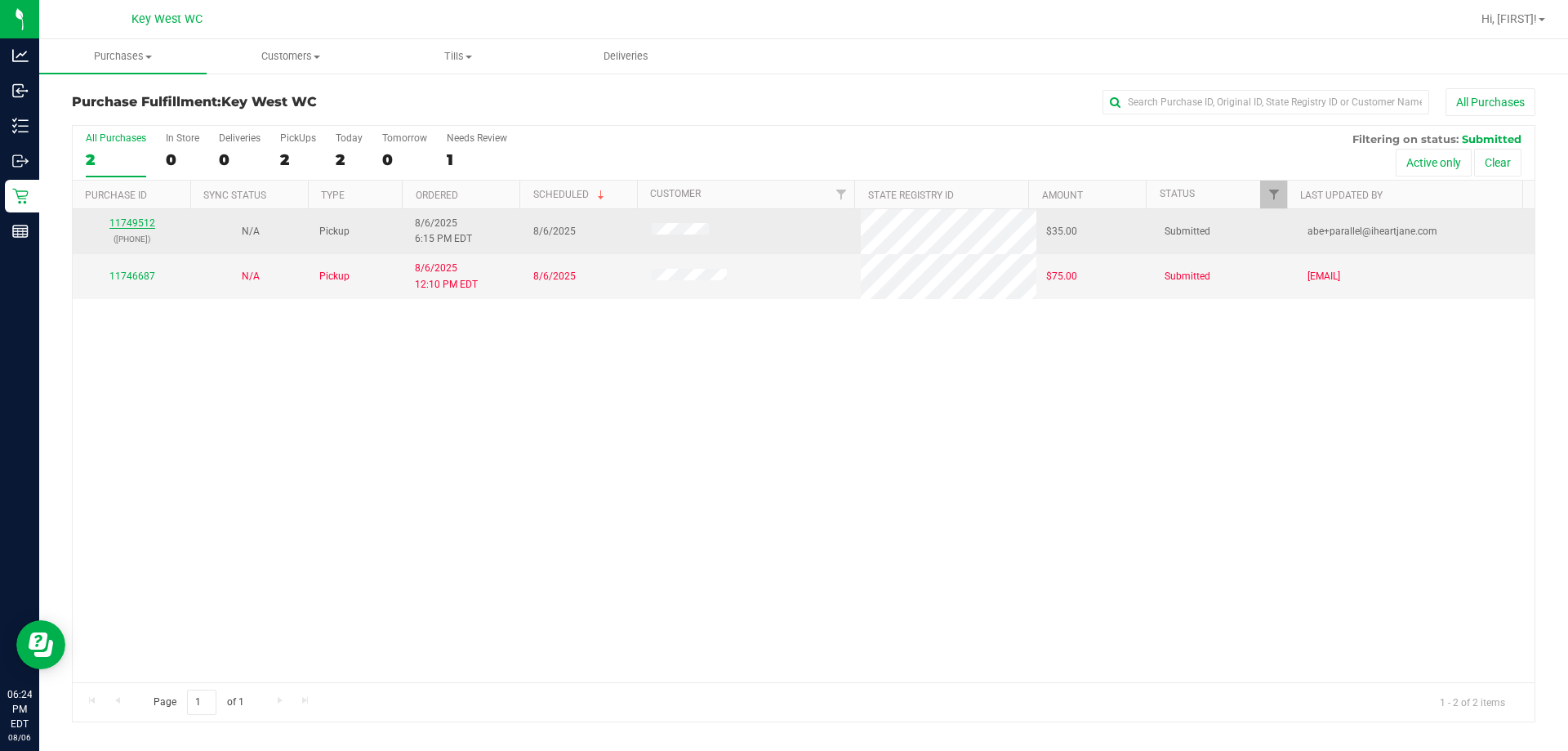 click on "11749512" at bounding box center (132, 223) 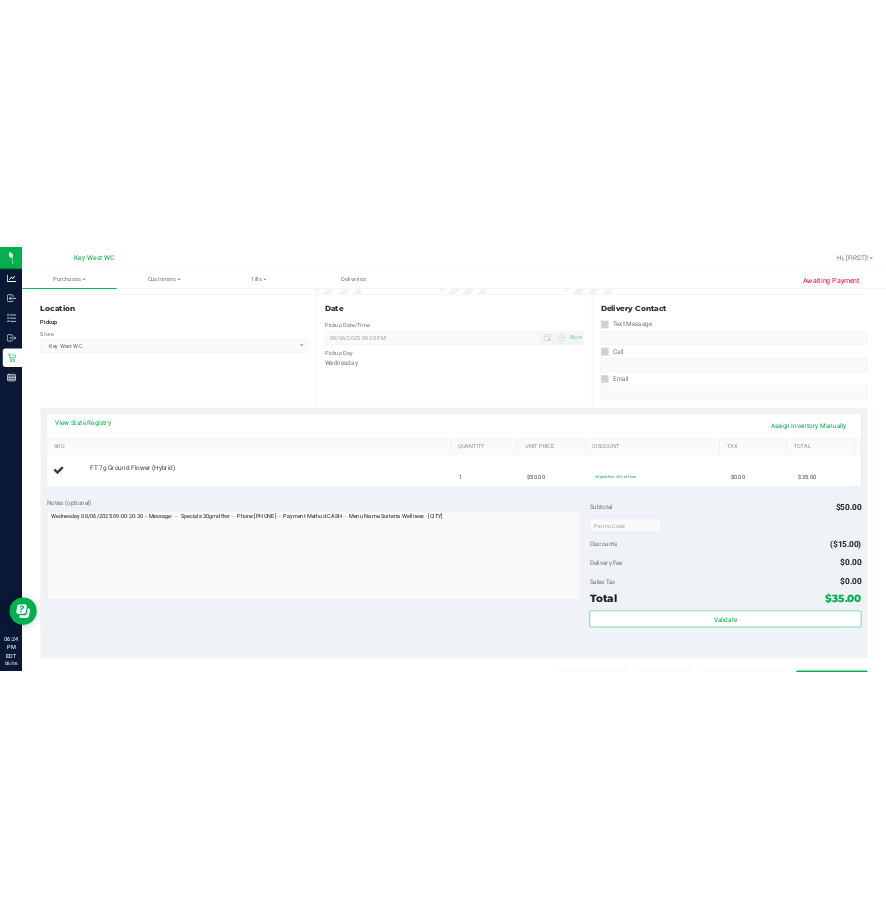 scroll, scrollTop: 200, scrollLeft: 0, axis: vertical 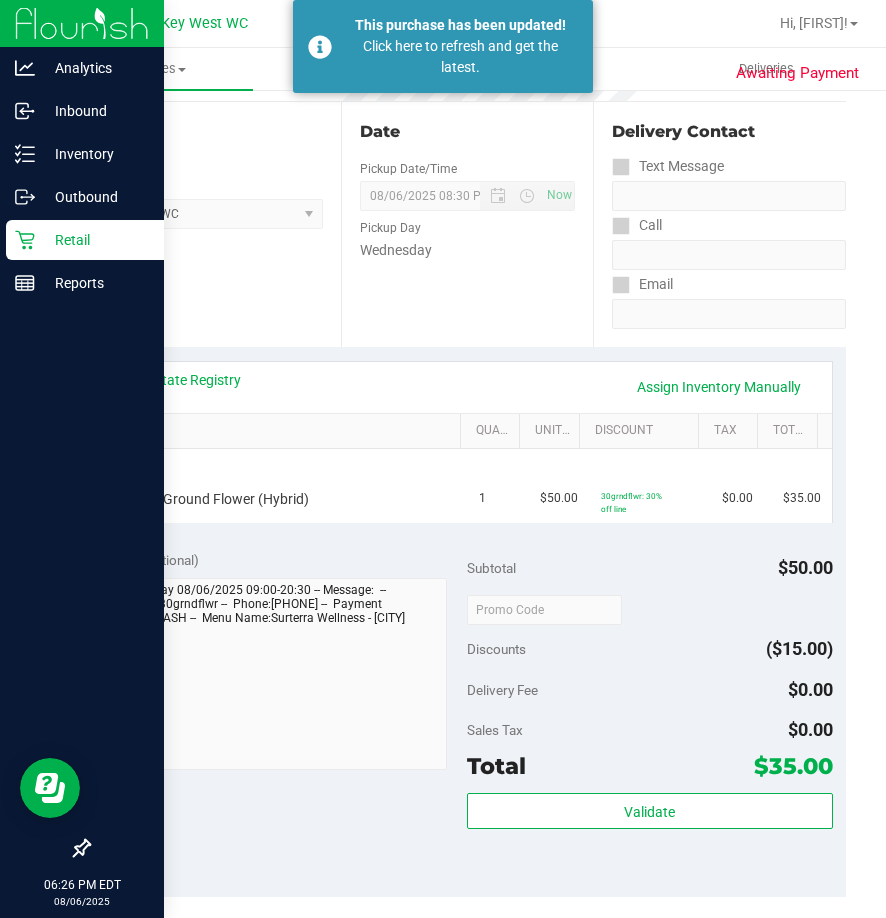 click 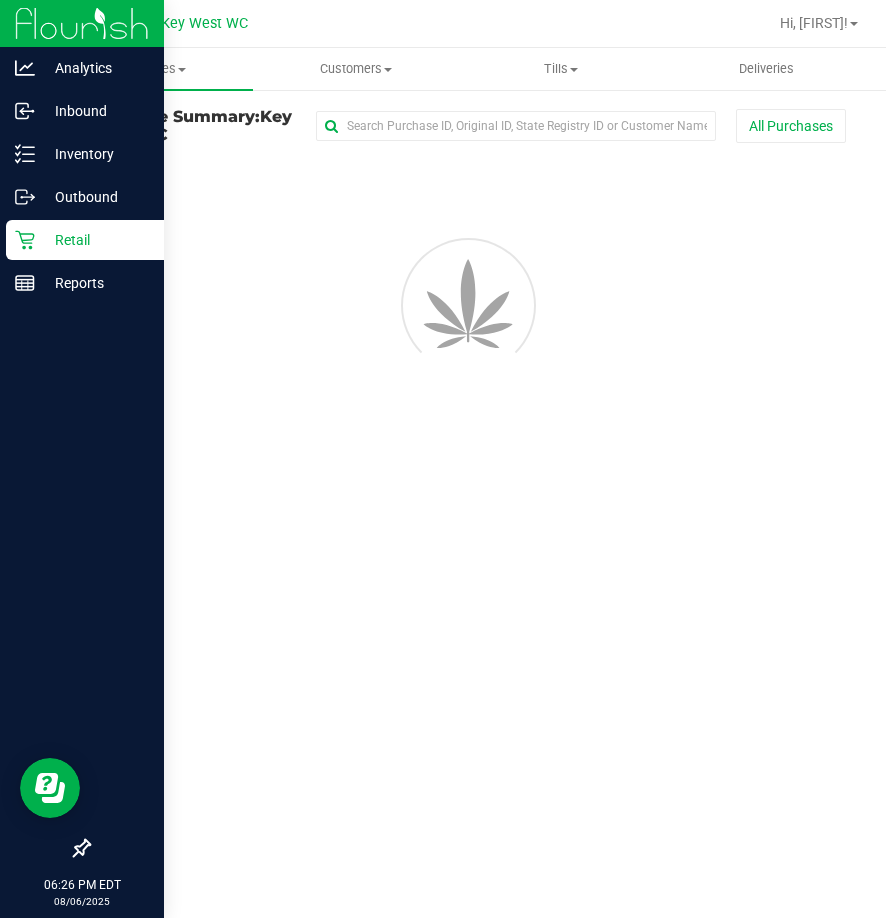 scroll, scrollTop: 0, scrollLeft: 0, axis: both 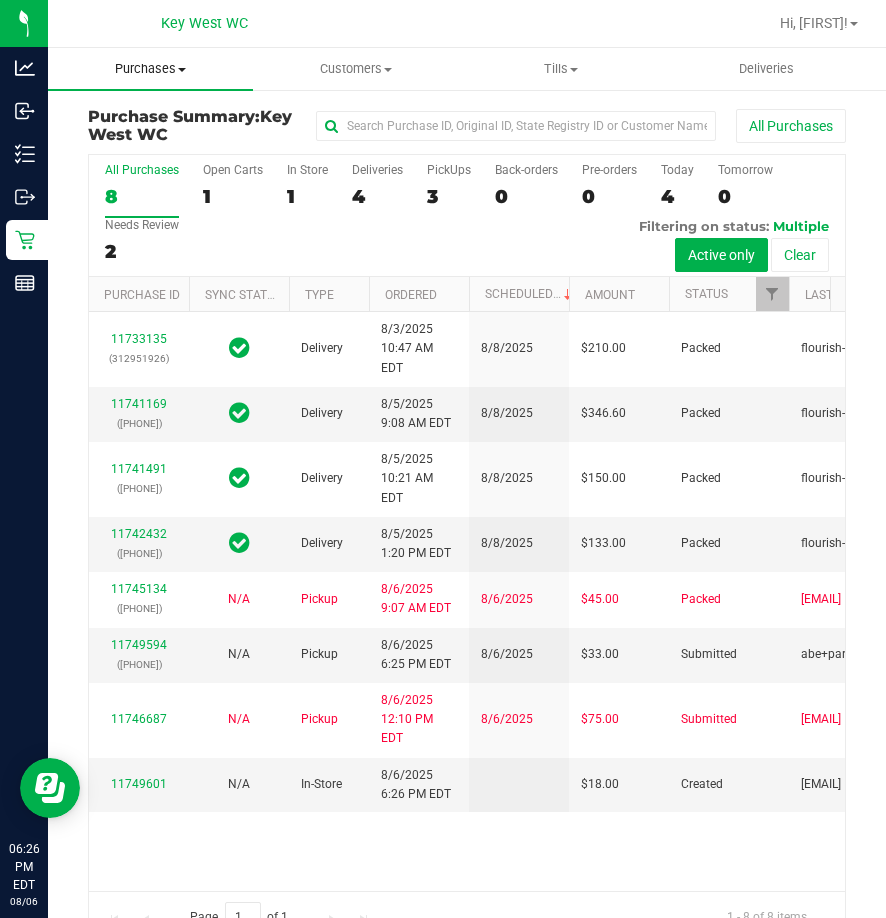 click on "Purchases" at bounding box center [150, 69] 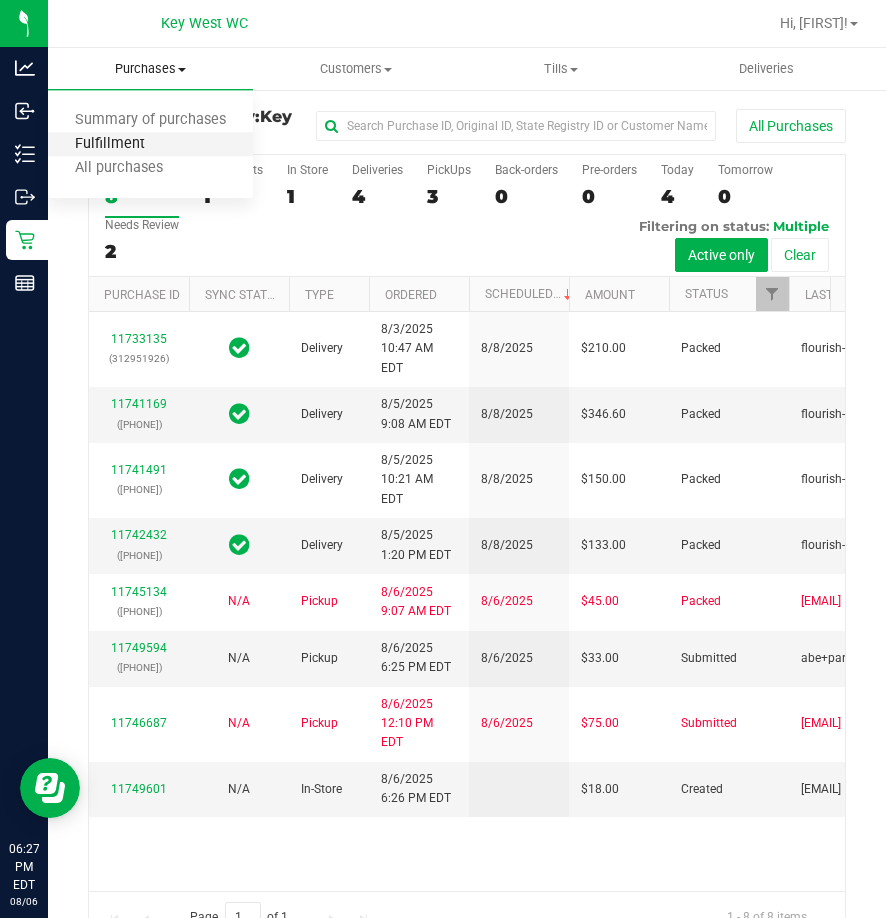 click on "Fulfillment" at bounding box center (110, 144) 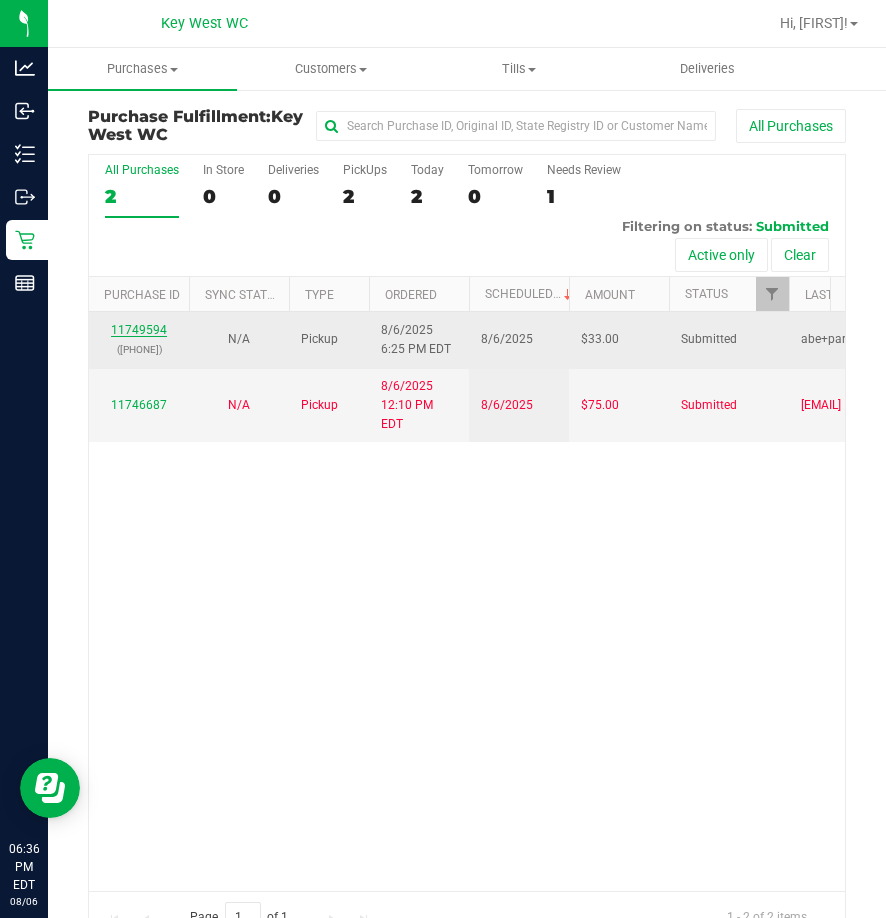 click on "11749594" at bounding box center (139, 330) 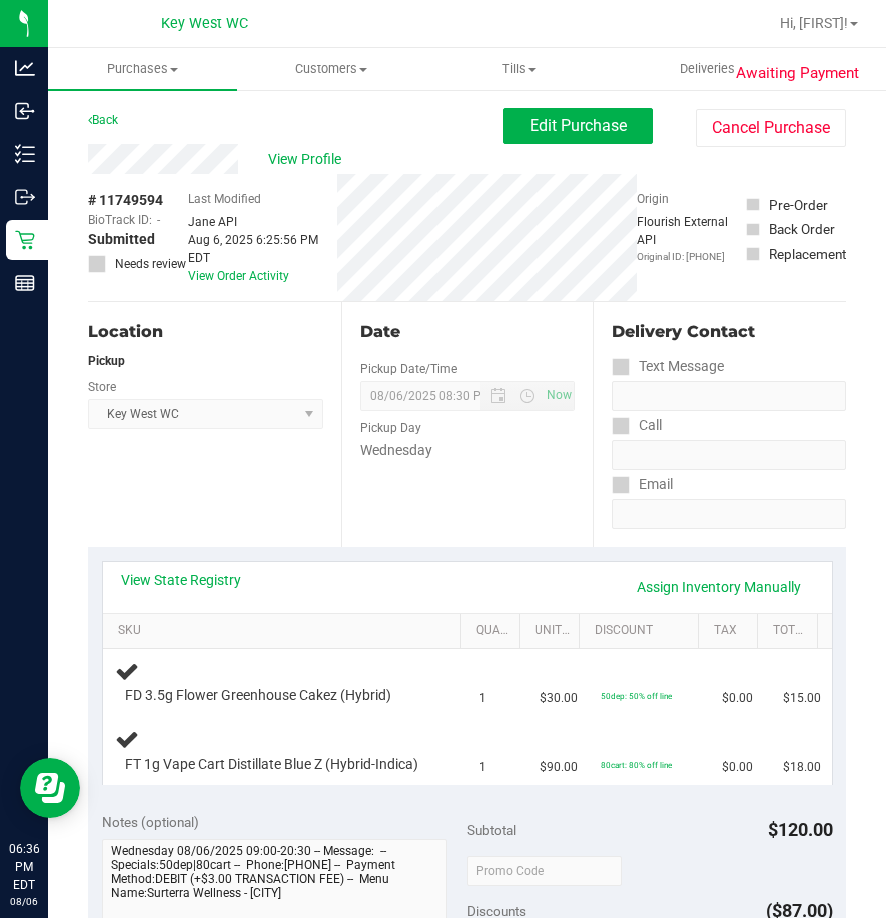 scroll, scrollTop: 100, scrollLeft: 0, axis: vertical 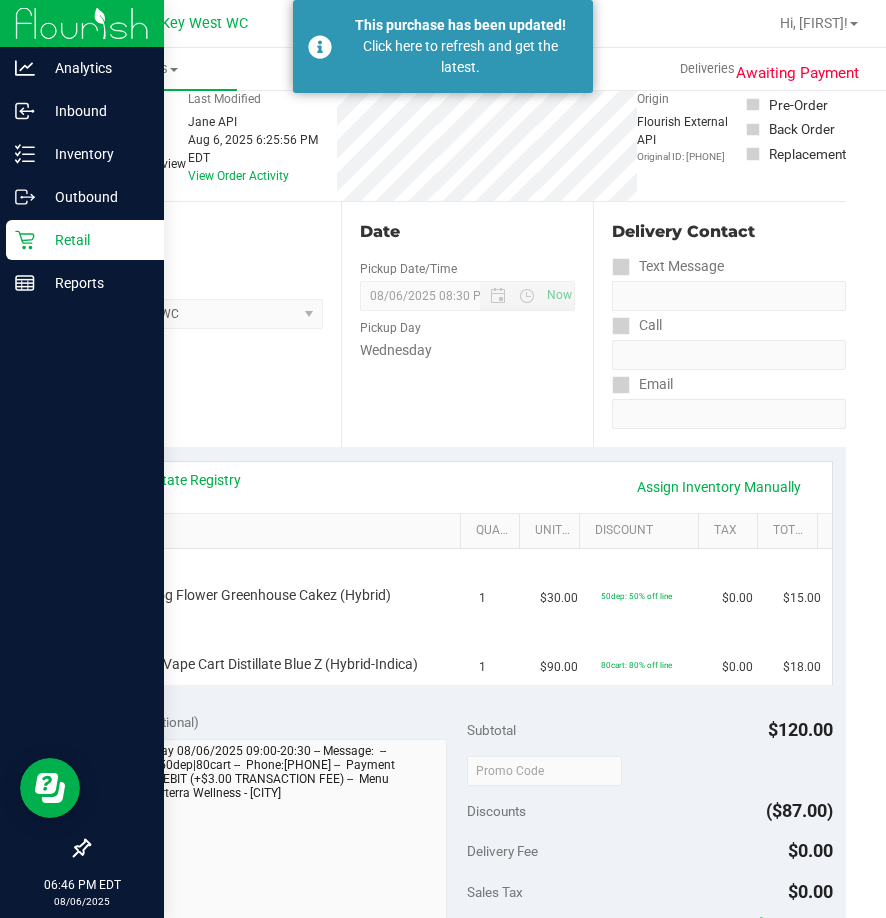 click 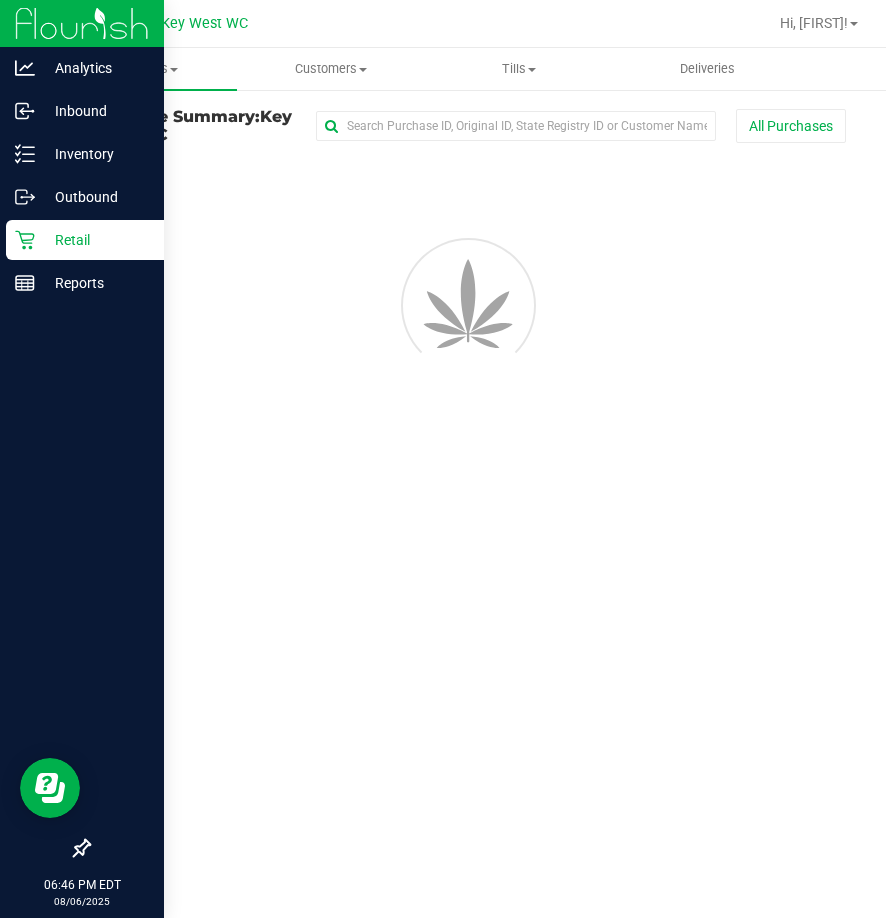 scroll, scrollTop: 0, scrollLeft: 0, axis: both 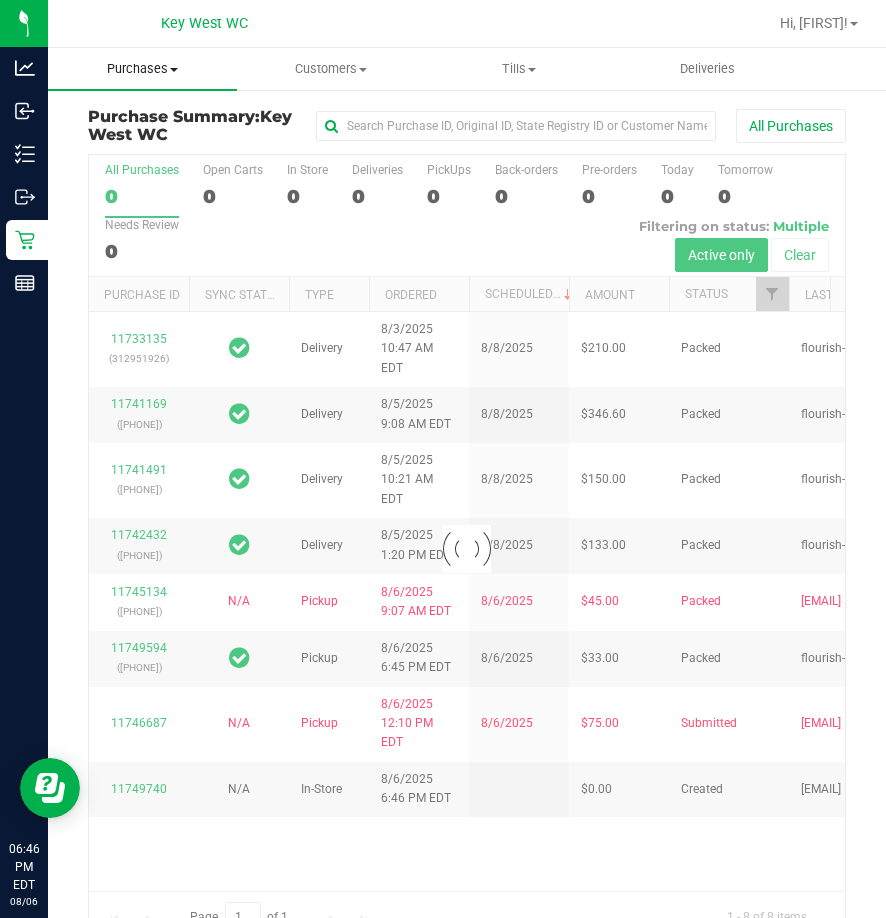 click on "Purchases" at bounding box center (142, 69) 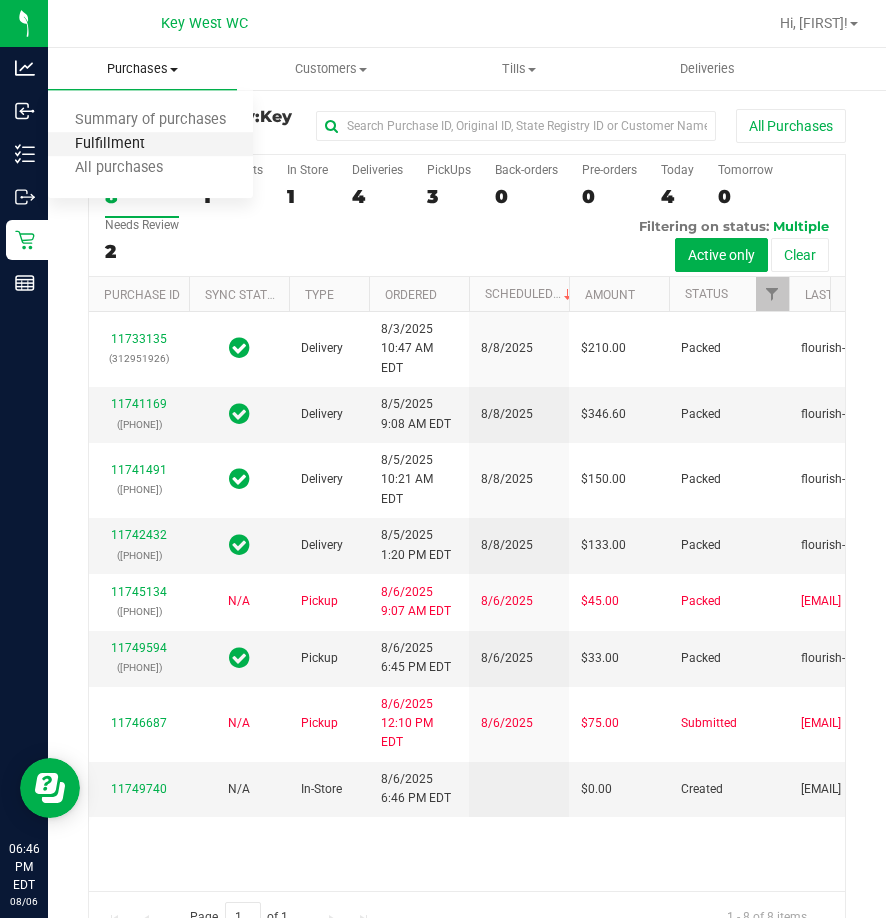 click on "Fulfillment" at bounding box center [110, 144] 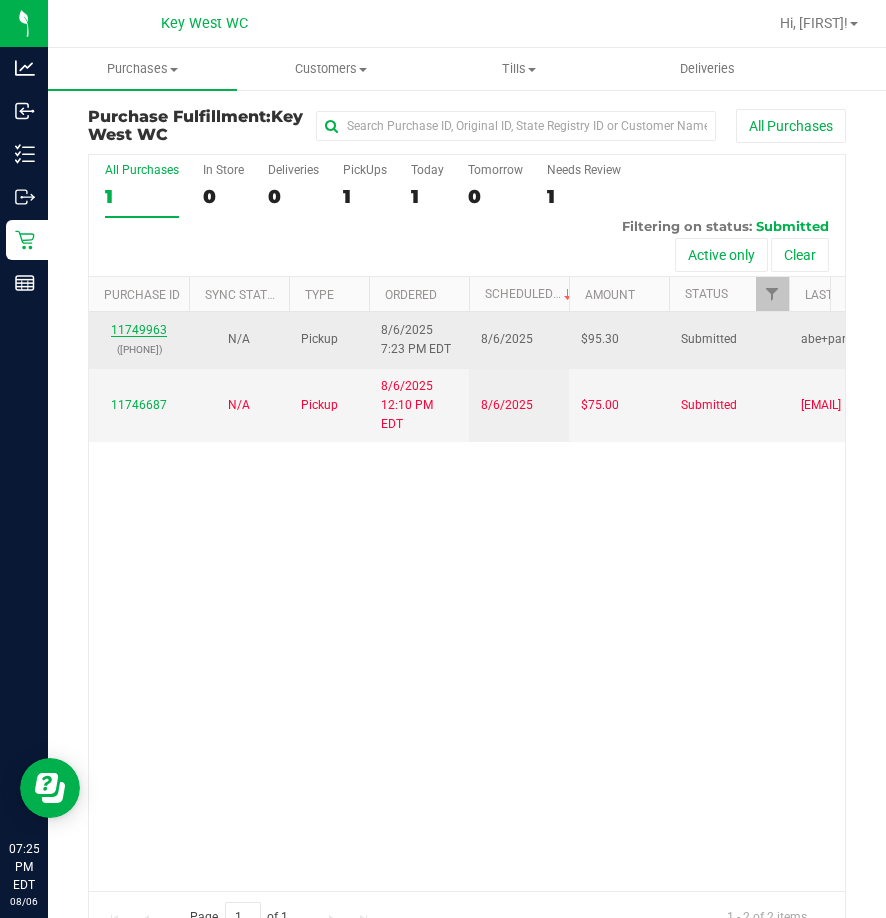 click on "11749963" at bounding box center [139, 330] 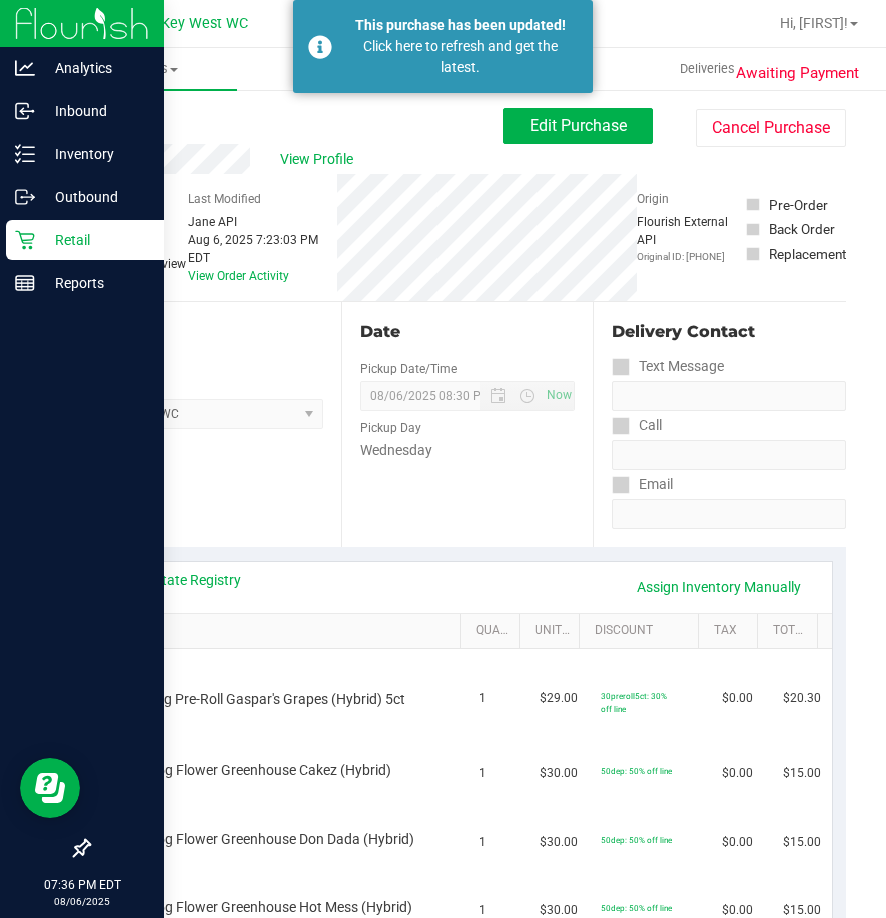 click 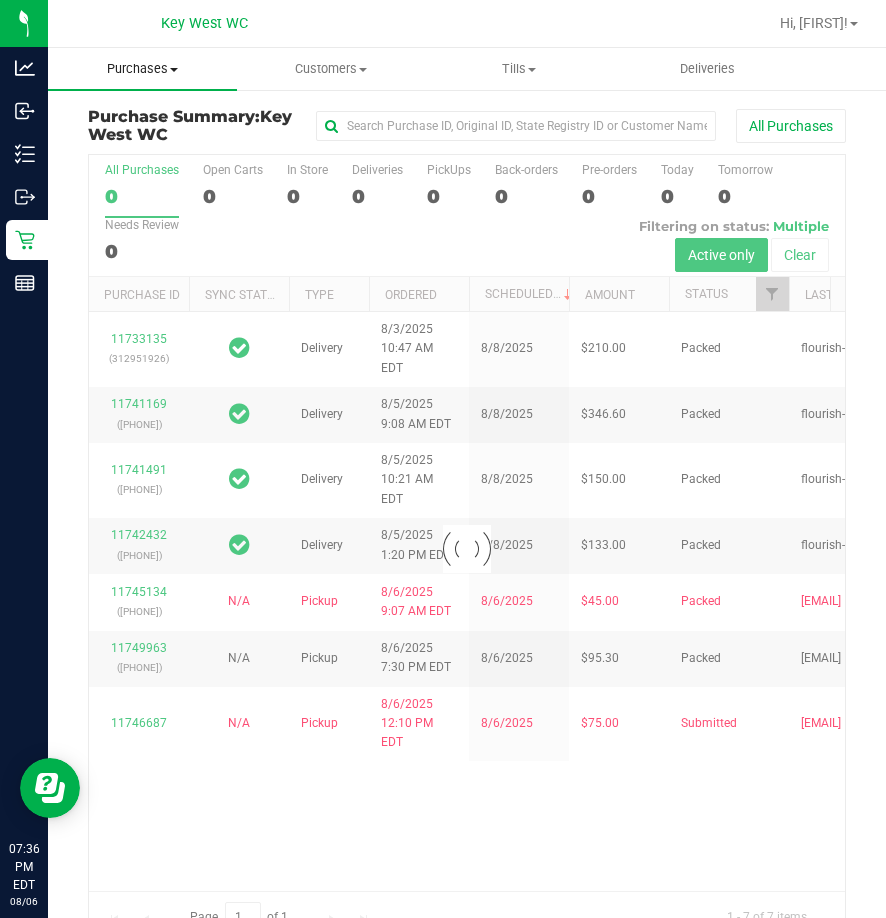 click on "Purchases" at bounding box center [142, 69] 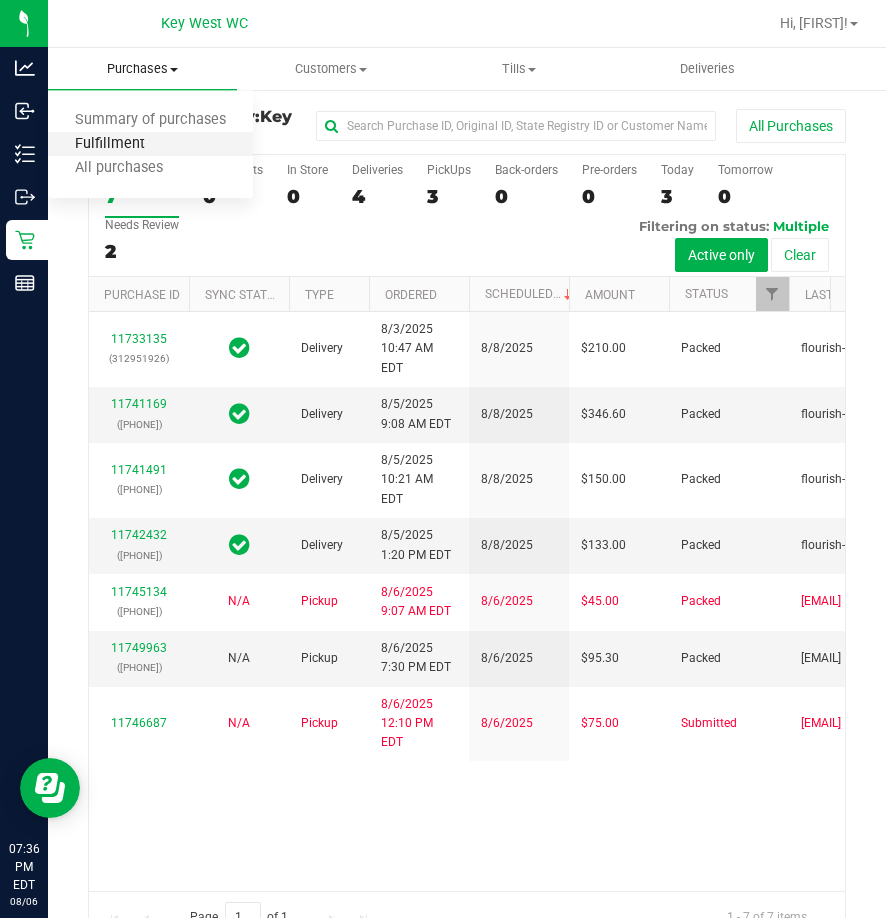 click on "Fulfillment" at bounding box center [110, 144] 